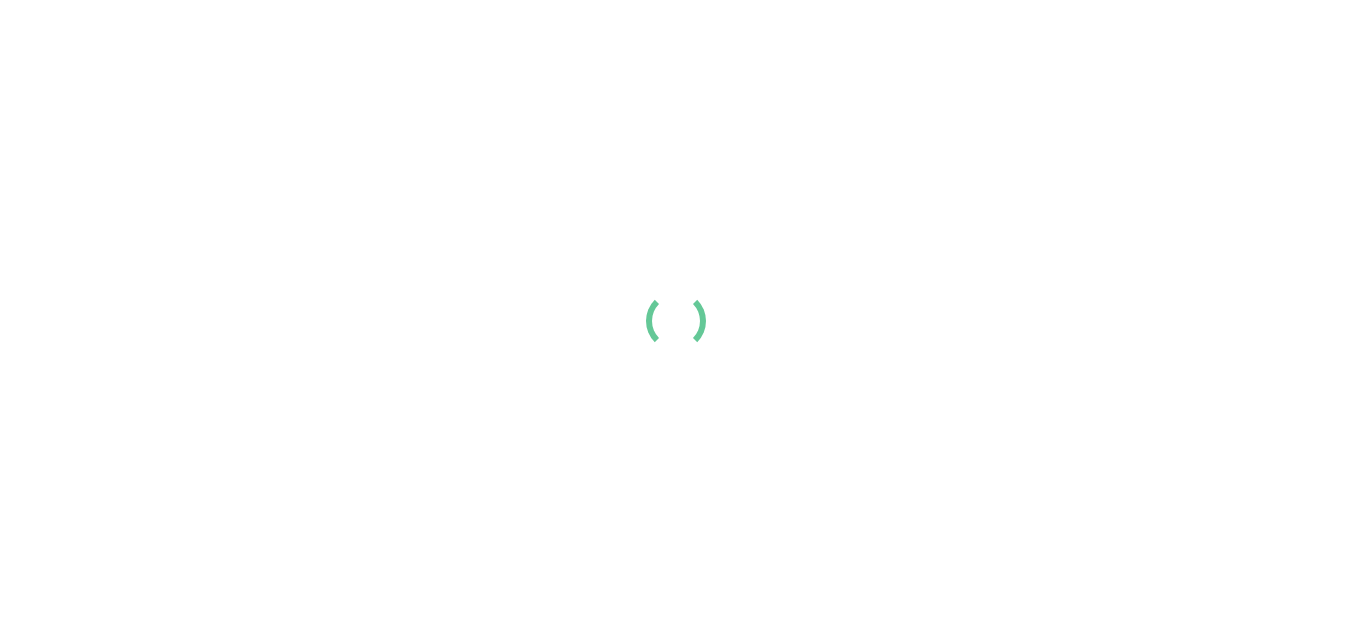 scroll, scrollTop: 0, scrollLeft: 0, axis: both 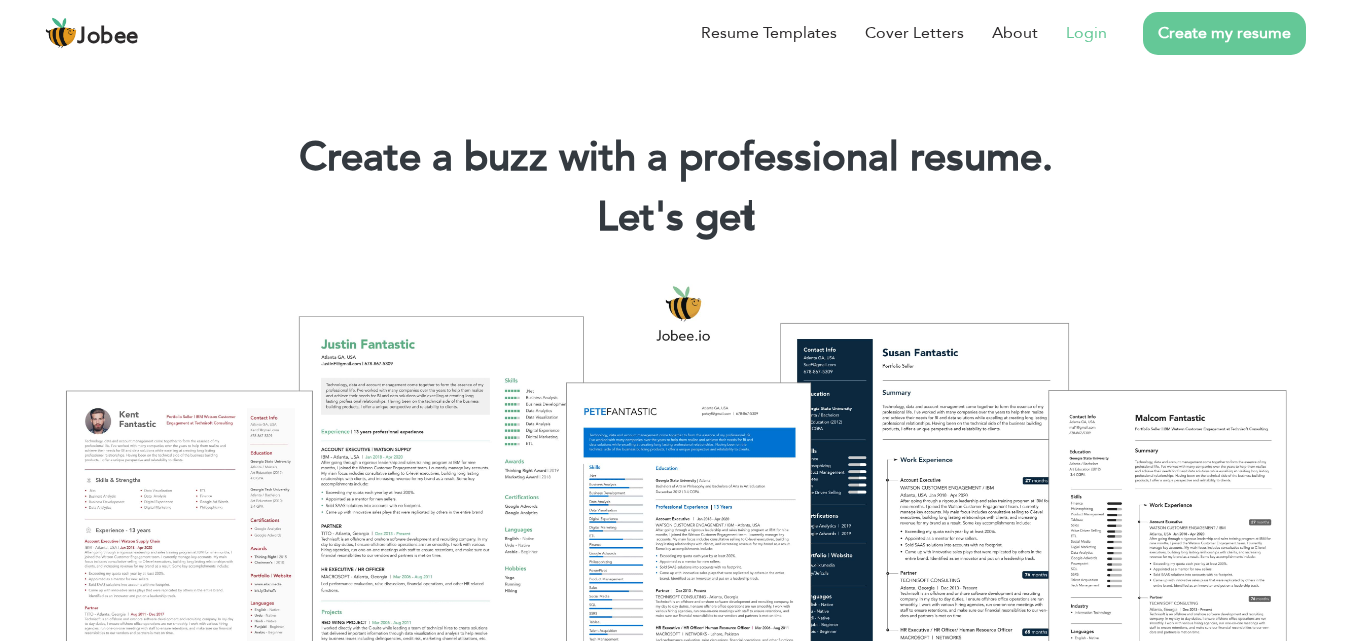 click on "Login" at bounding box center [1086, 33] 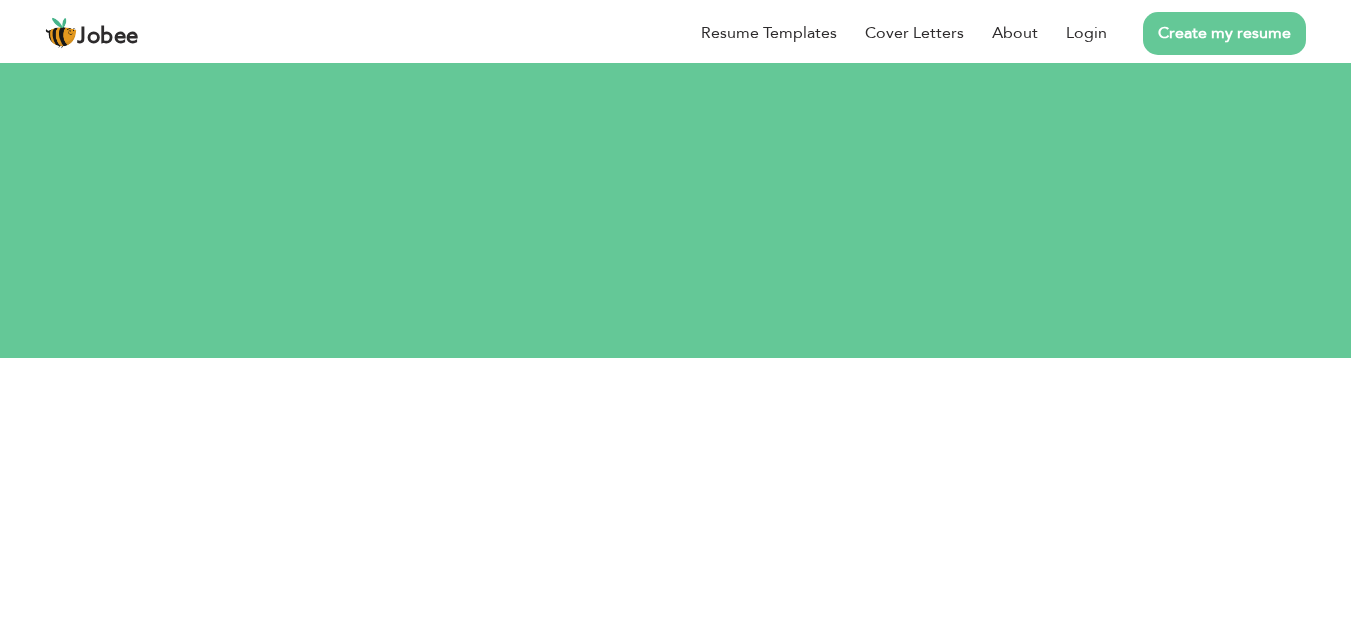 scroll, scrollTop: 0, scrollLeft: 0, axis: both 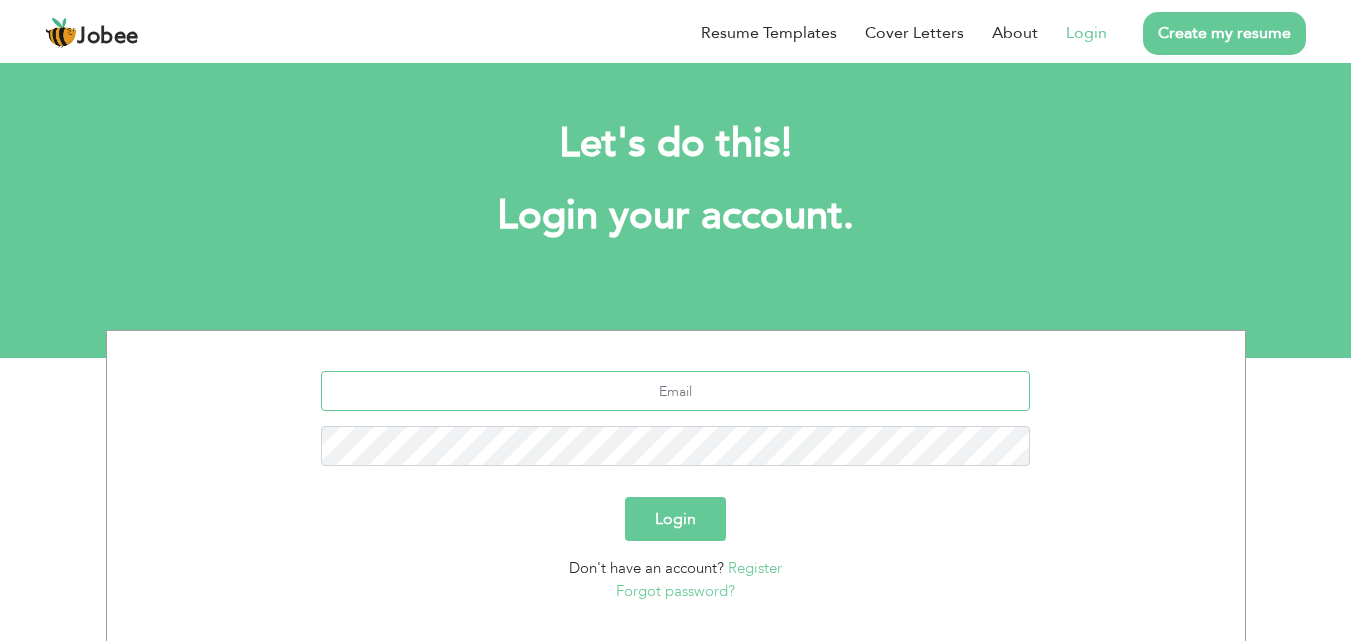click at bounding box center (675, 391) 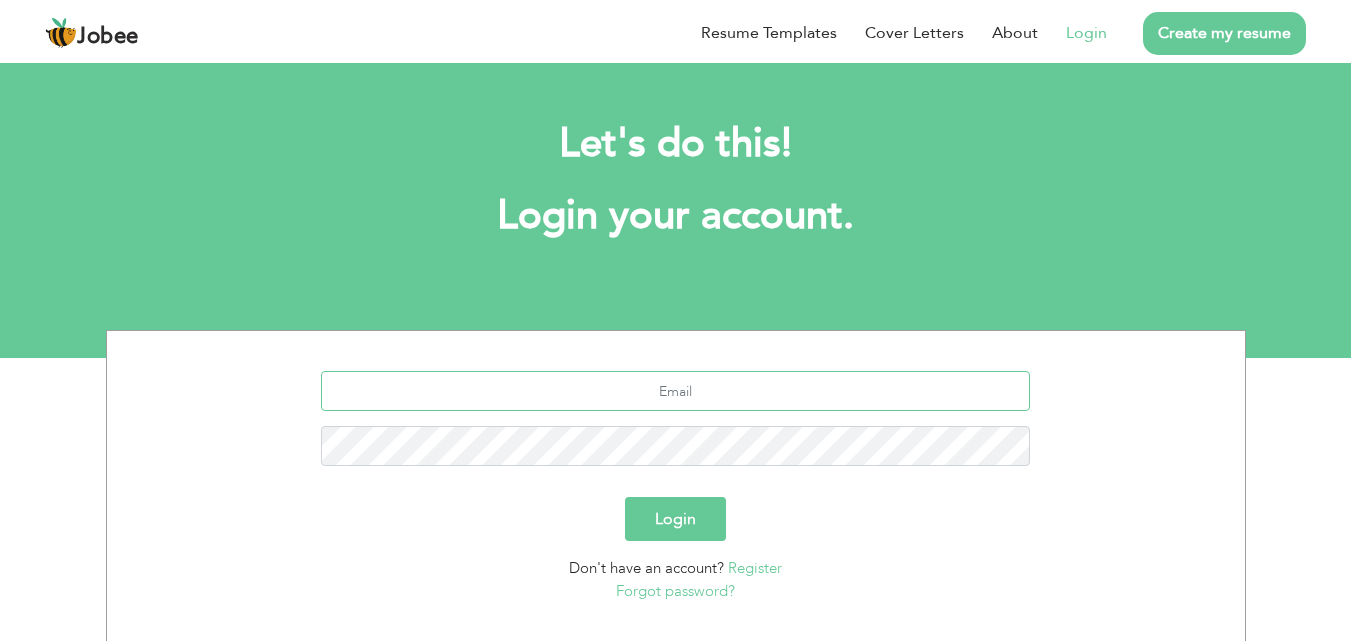 type on "[EMAIL]" 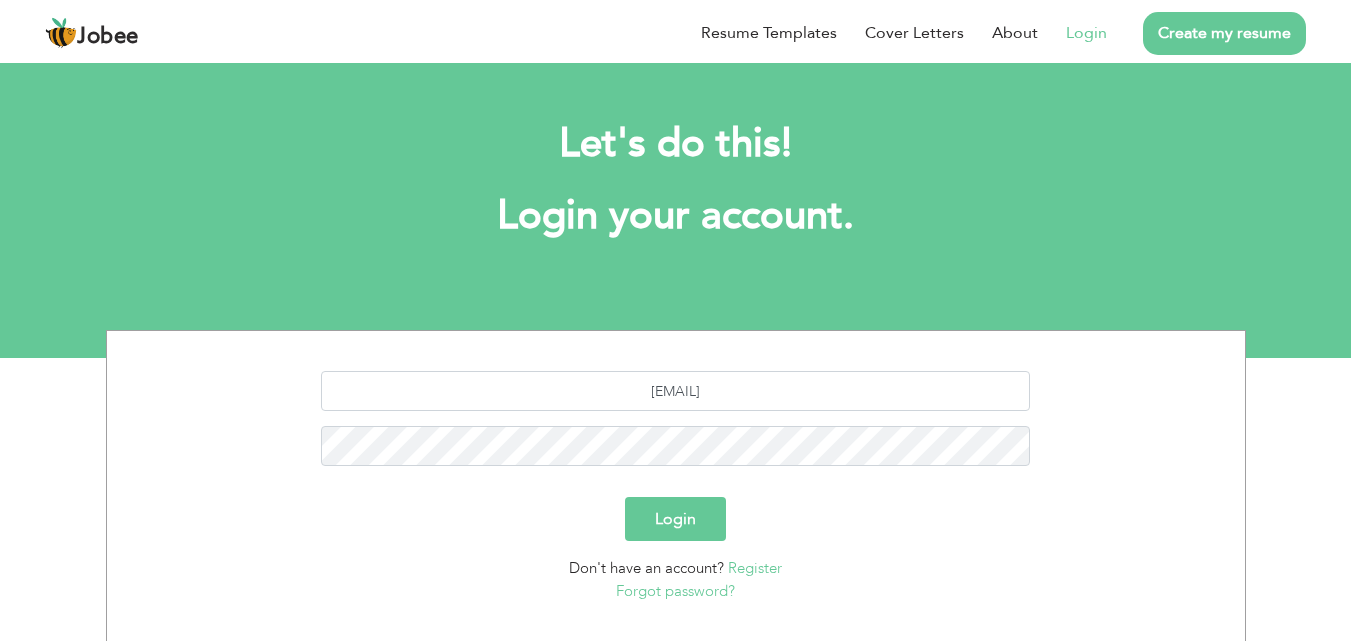 click on "Login" at bounding box center (675, 519) 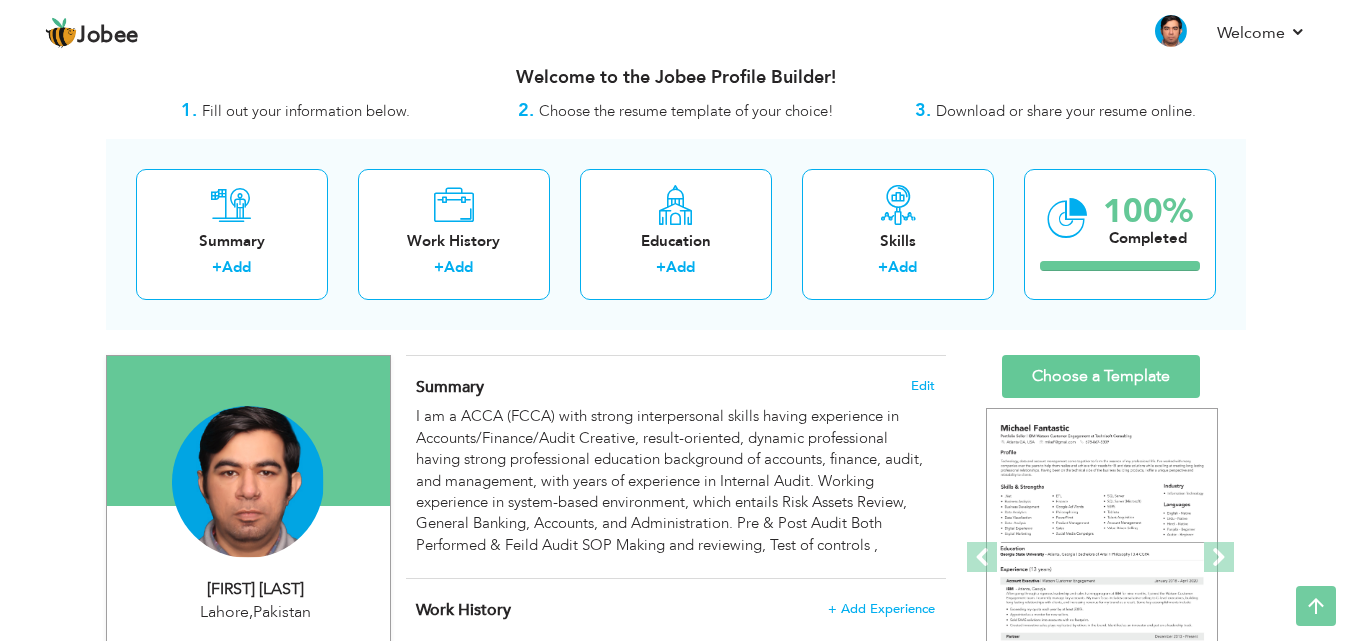 scroll, scrollTop: 0, scrollLeft: 0, axis: both 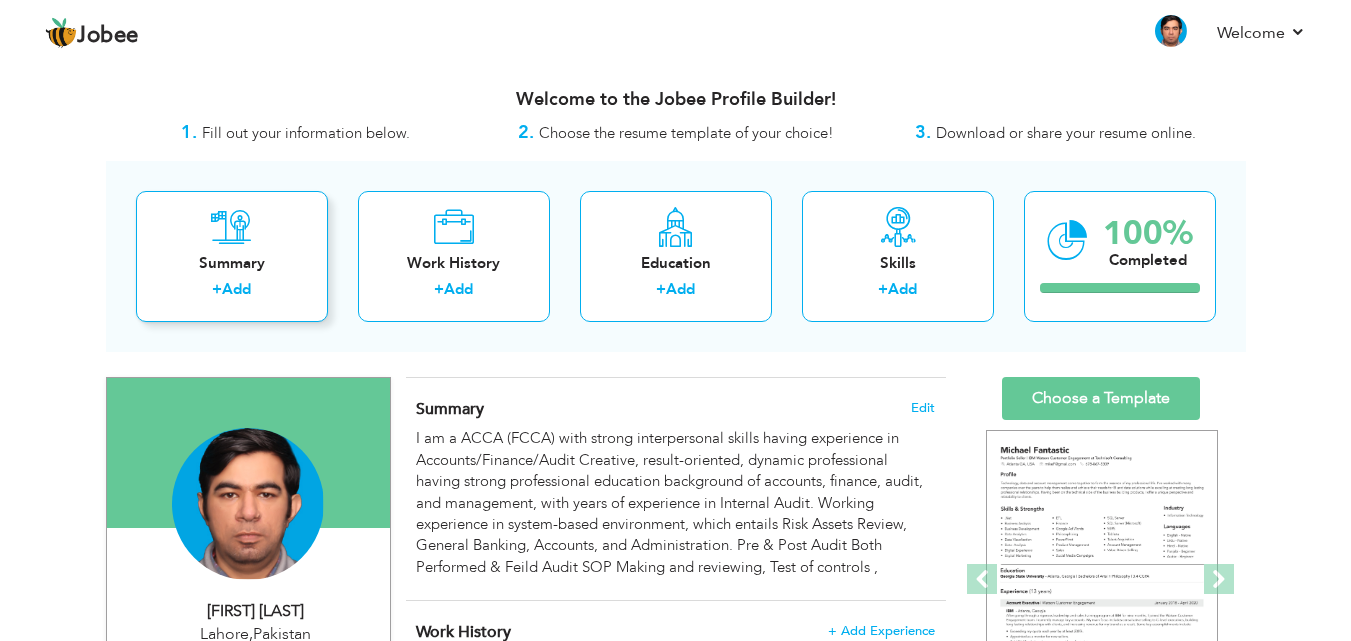 click on "Summary
+  Add" at bounding box center [232, 256] 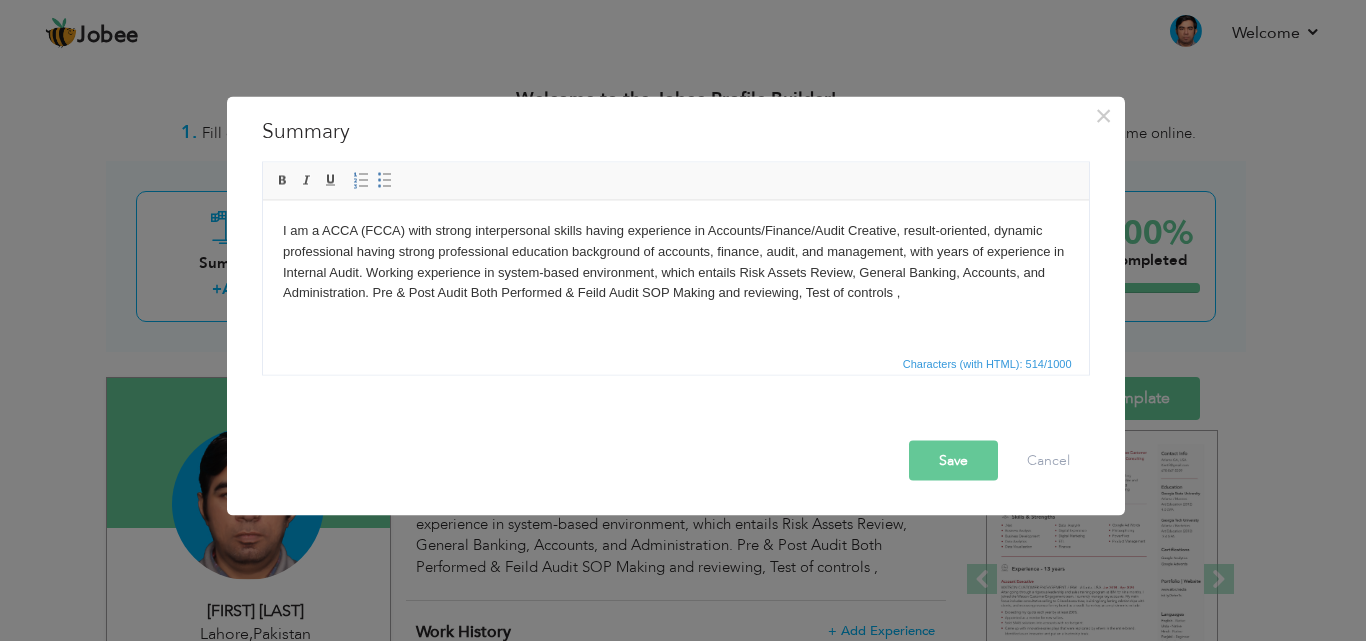 click on "Save" at bounding box center (953, 460) 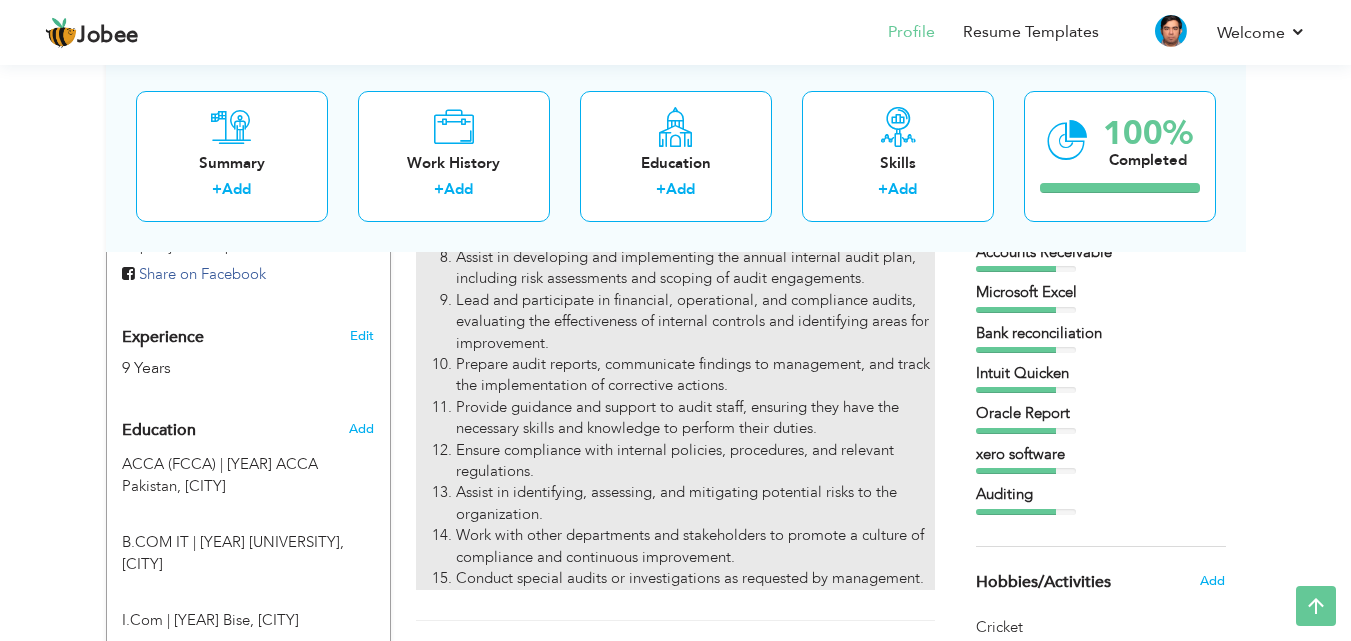 scroll, scrollTop: 700, scrollLeft: 0, axis: vertical 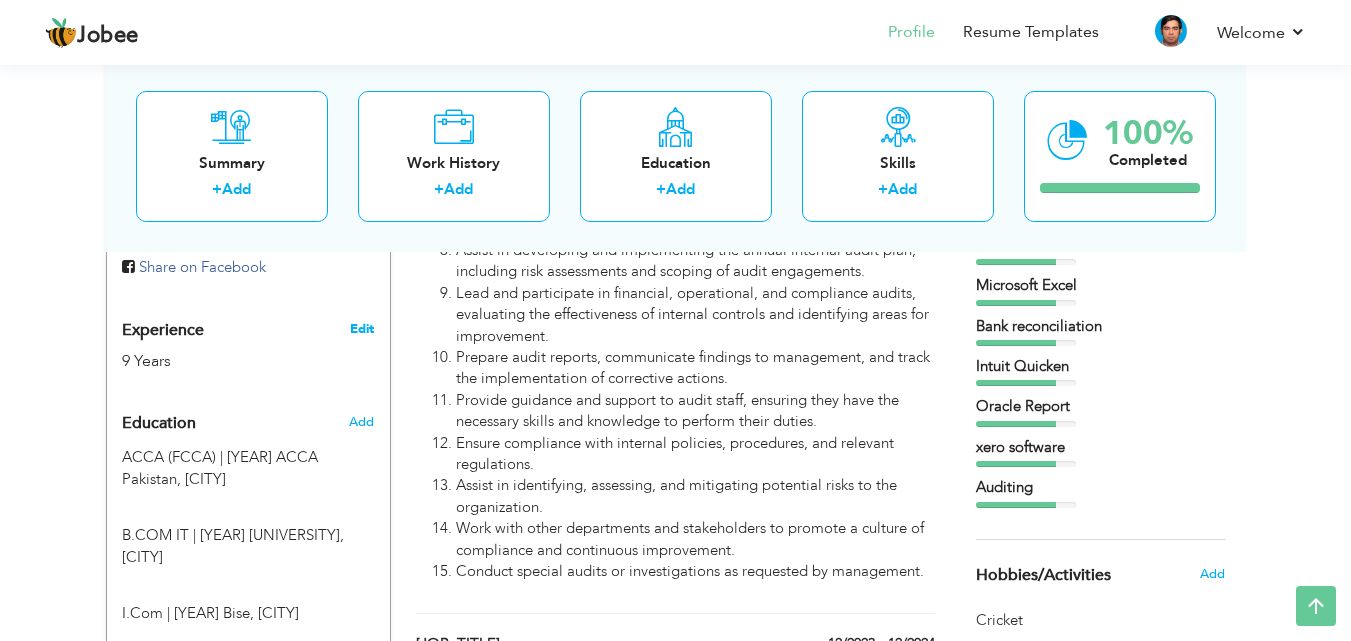 click on "Edit" at bounding box center (362, 329) 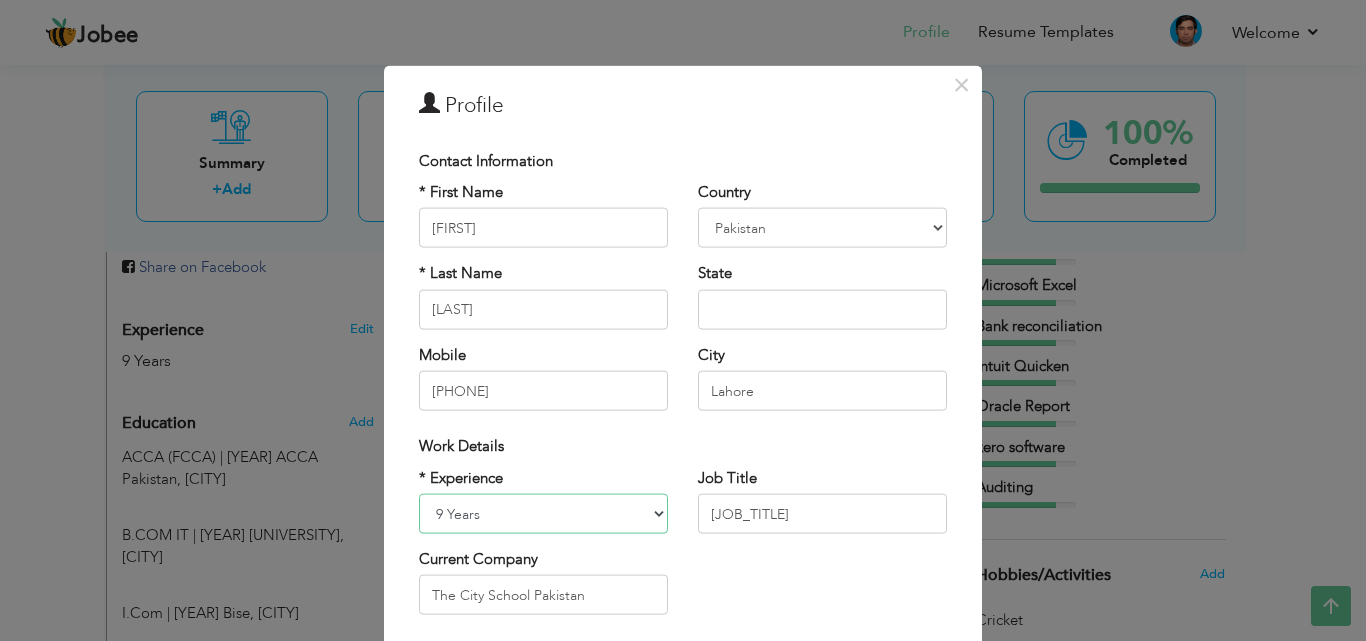 click on "Entry Level Less than 1 Year 1 Year 2 Years 3 Years 4 Years 5 Years 6 Years 7 Years 8 Years 9 Years 10 Years 11 Years 12 Years 13 Years 14 Years 15 Years 16 Years 17 Years 18 Years 19 Years 20 Years 21 Years 22 Years 23 Years 24 Years 25 Years 26 Years 27 Years 28 Years 29 Years 30 Years 31 Years 32 Years 33 Years 34 Years 35 Years More than 35 Years" at bounding box center [543, 514] 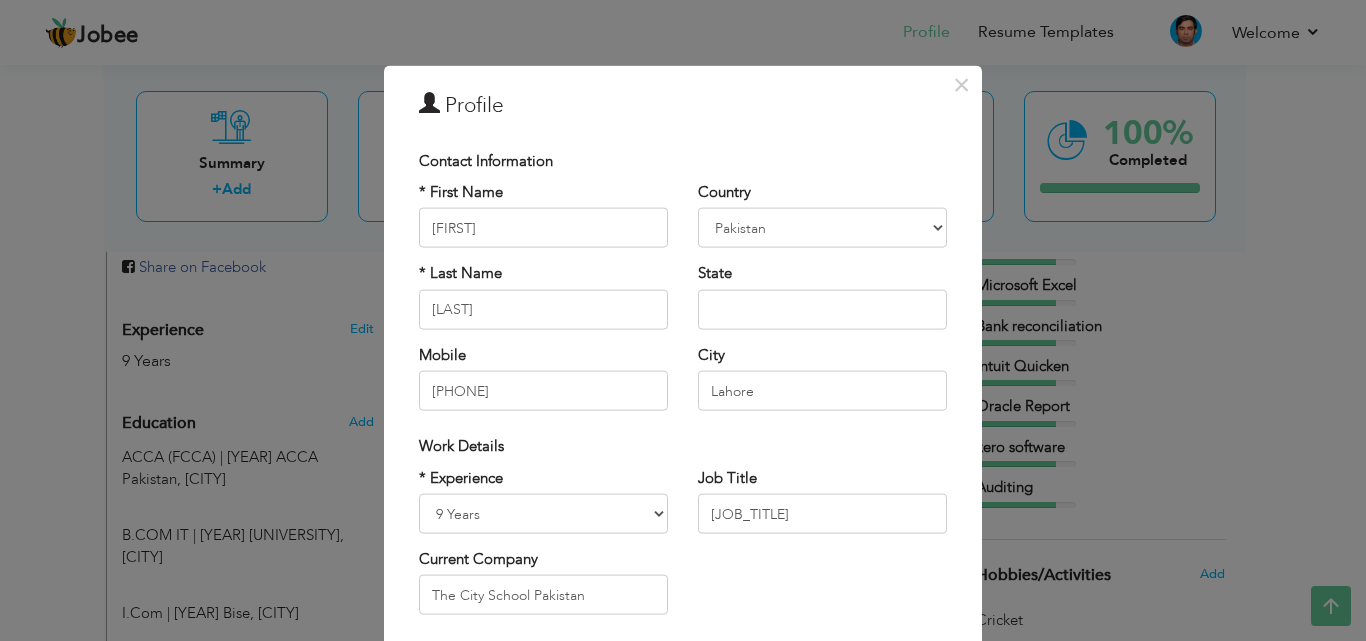 click on "Profile" at bounding box center (683, 105) 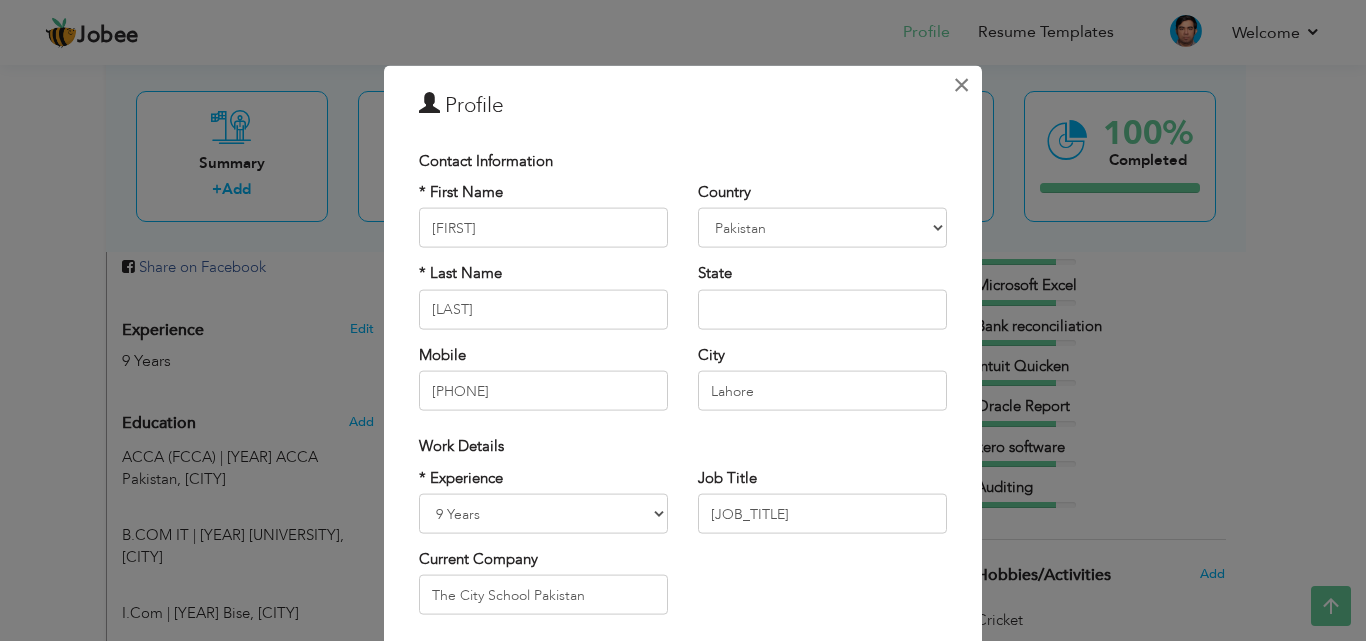 click on "×" at bounding box center [961, 84] 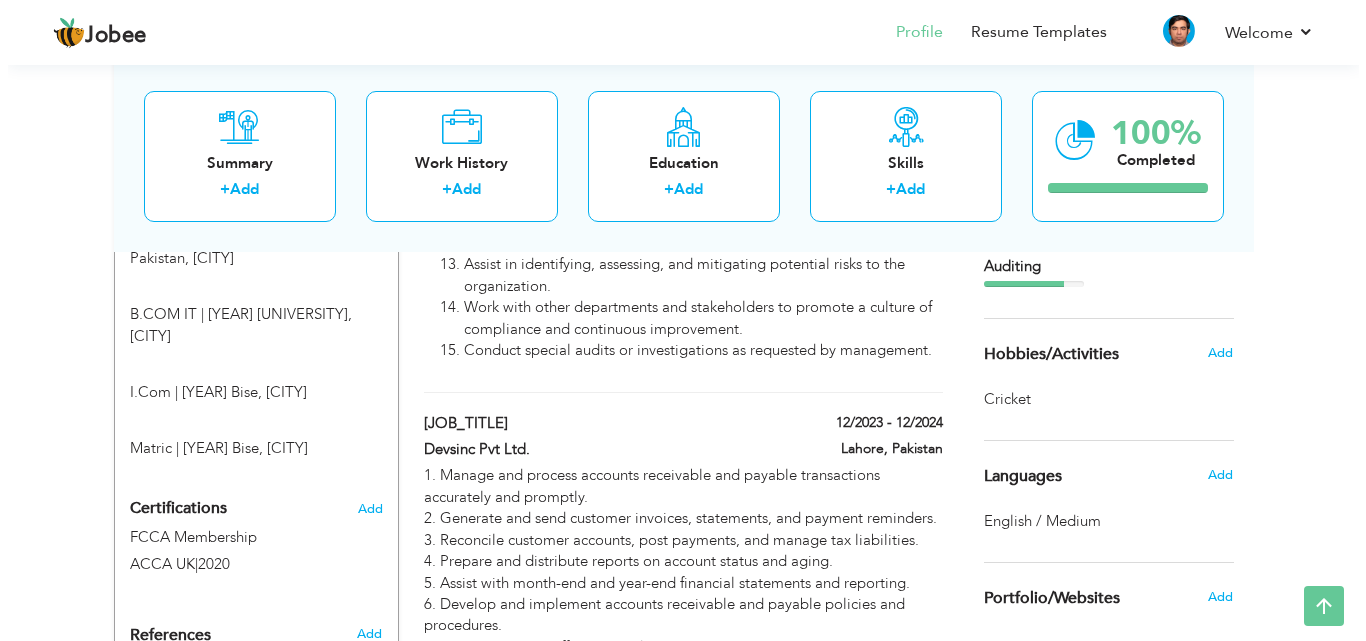 scroll, scrollTop: 672, scrollLeft: 0, axis: vertical 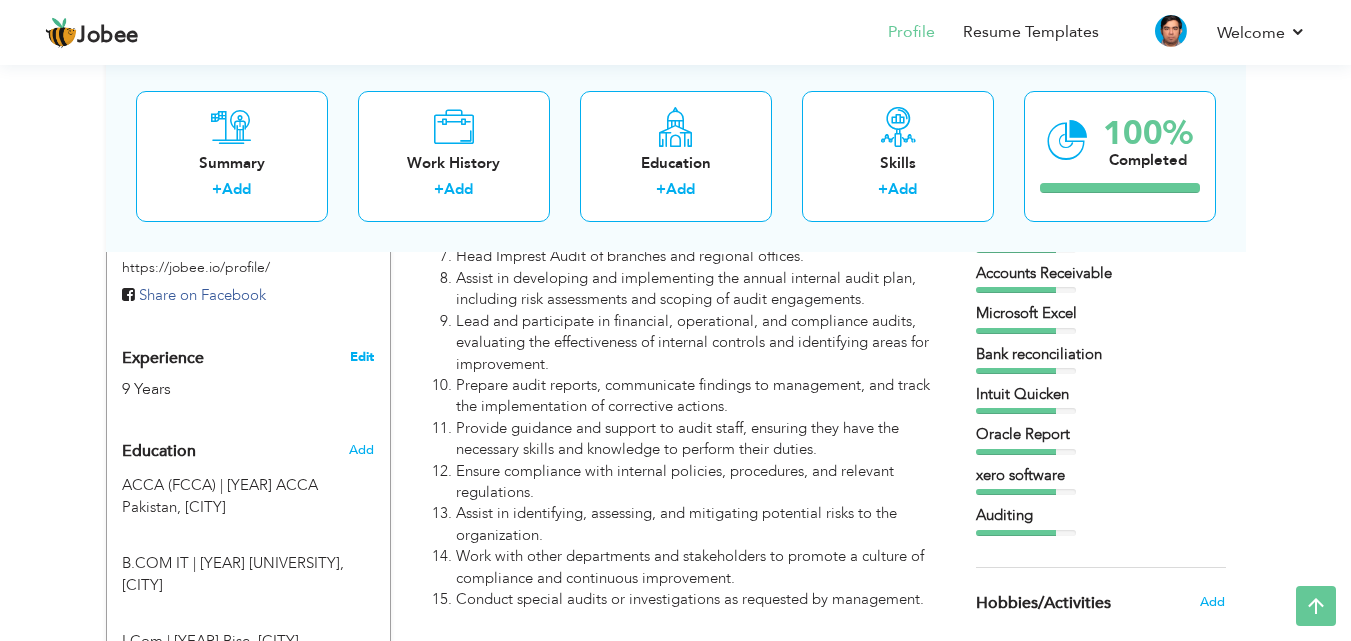 click on "Edit" at bounding box center [362, 357] 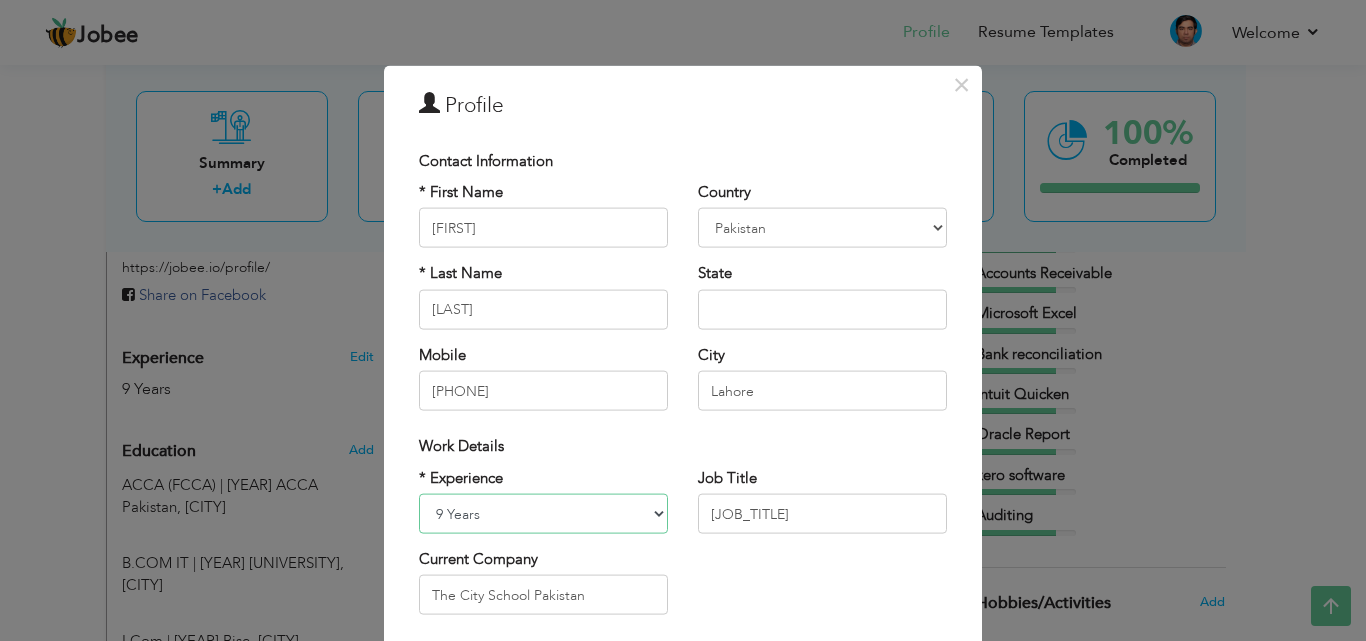 click on "Entry Level Less than 1 Year 1 Year 2 Years 3 Years 4 Years 5 Years 6 Years 7 Years 8 Years 9 Years 10 Years 11 Years 12 Years 13 Years 14 Years 15 Years 16 Years 17 Years 18 Years 19 Years 20 Years 21 Years 22 Years 23 Years 24 Years 25 Years 26 Years 27 Years 28 Years 29 Years 30 Years 31 Years 32 Years 33 Years 34 Years 35 Years More than 35 Years" at bounding box center [543, 514] 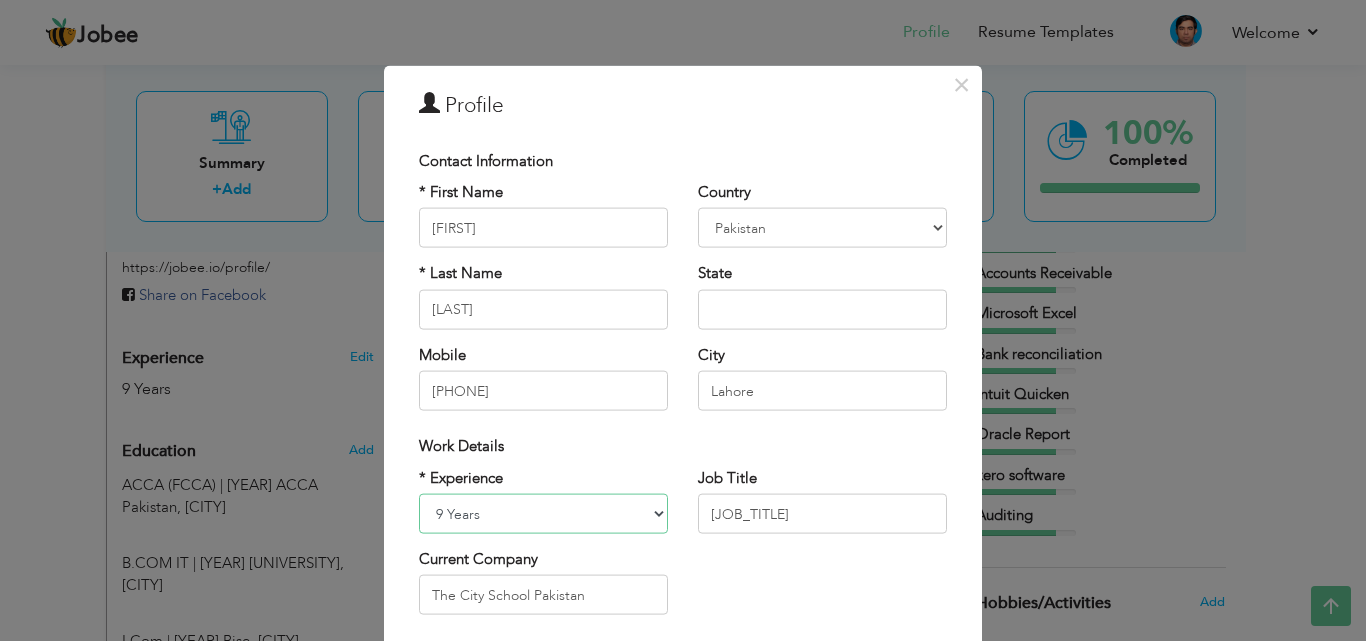 select on "number:12" 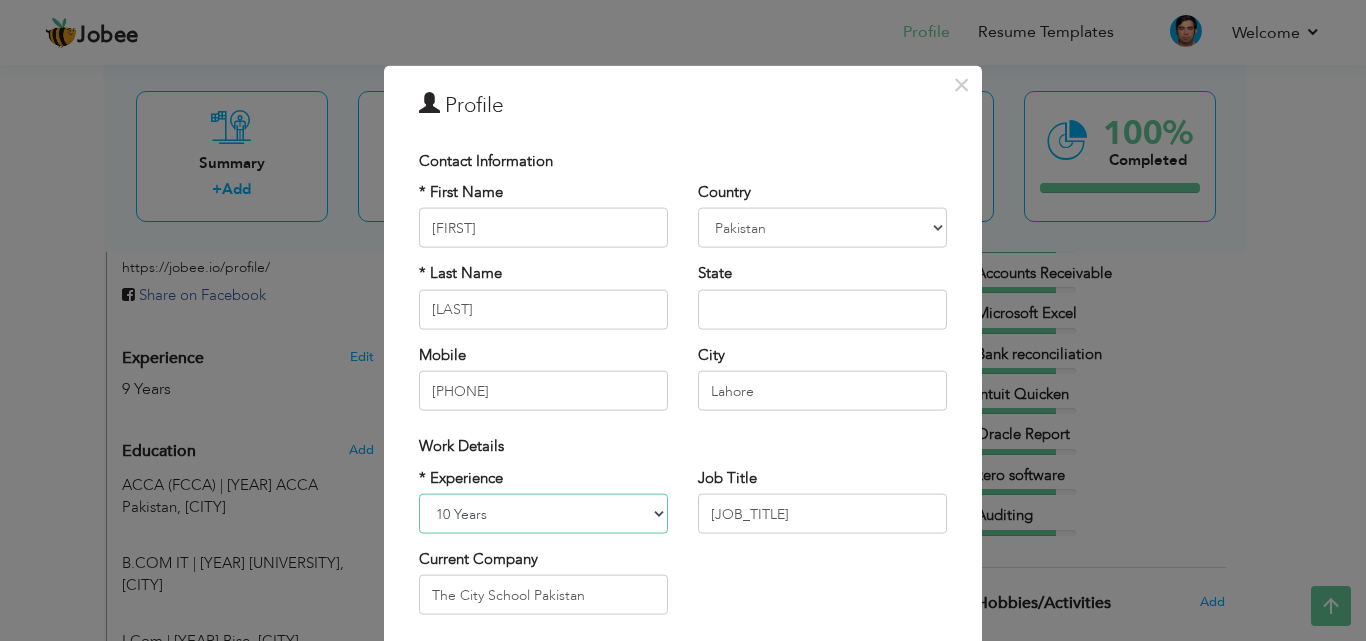 click on "Entry Level Less than 1 Year 1 Year 2 Years 3 Years 4 Years 5 Years 6 Years 7 Years 8 Years 9 Years 10 Years 11 Years 12 Years 13 Years 14 Years 15 Years 16 Years 17 Years 18 Years 19 Years 20 Years 21 Years 22 Years 23 Years 24 Years 25 Years 26 Years 27 Years 28 Years 29 Years 30 Years 31 Years 32 Years 33 Years 34 Years 35 Years More than 35 Years" at bounding box center [543, 514] 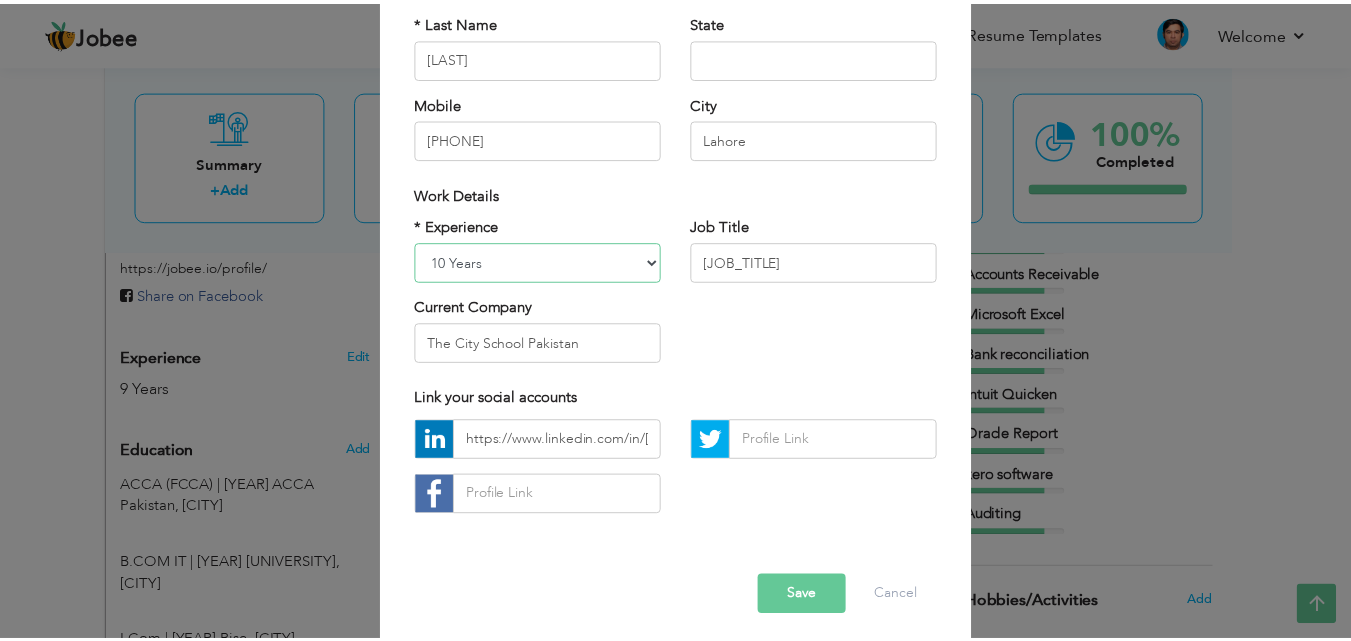 scroll, scrollTop: 261, scrollLeft: 0, axis: vertical 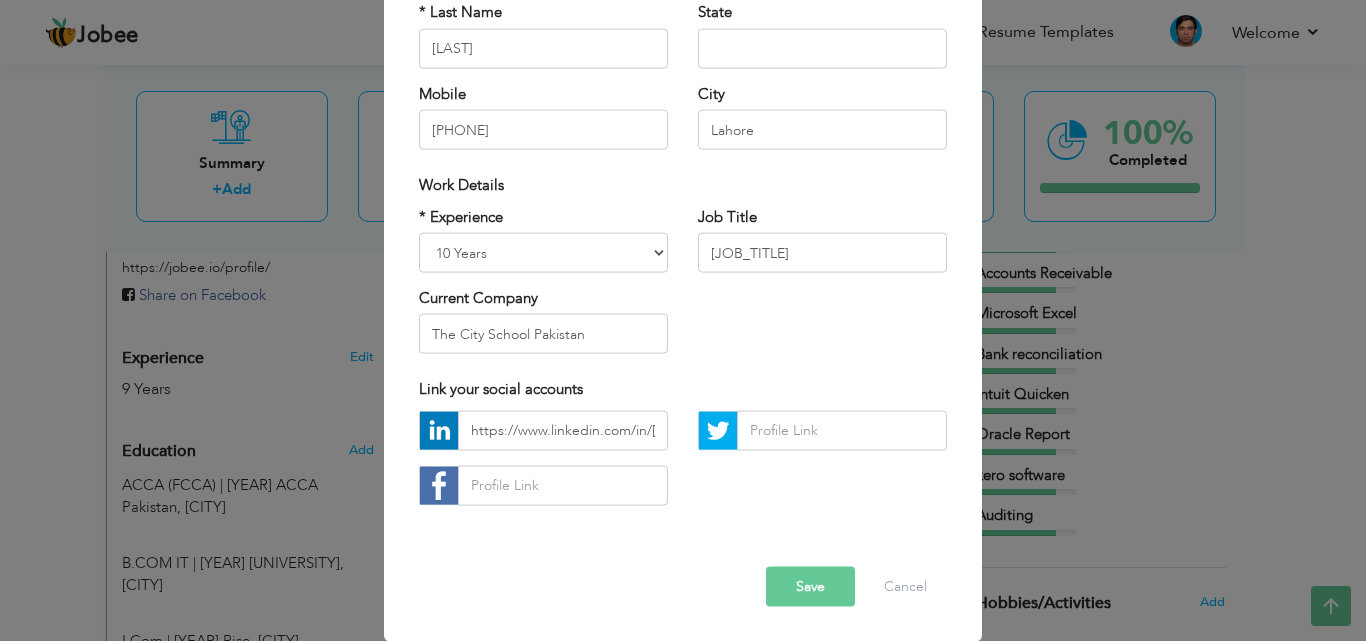 click on "Save" at bounding box center [810, 586] 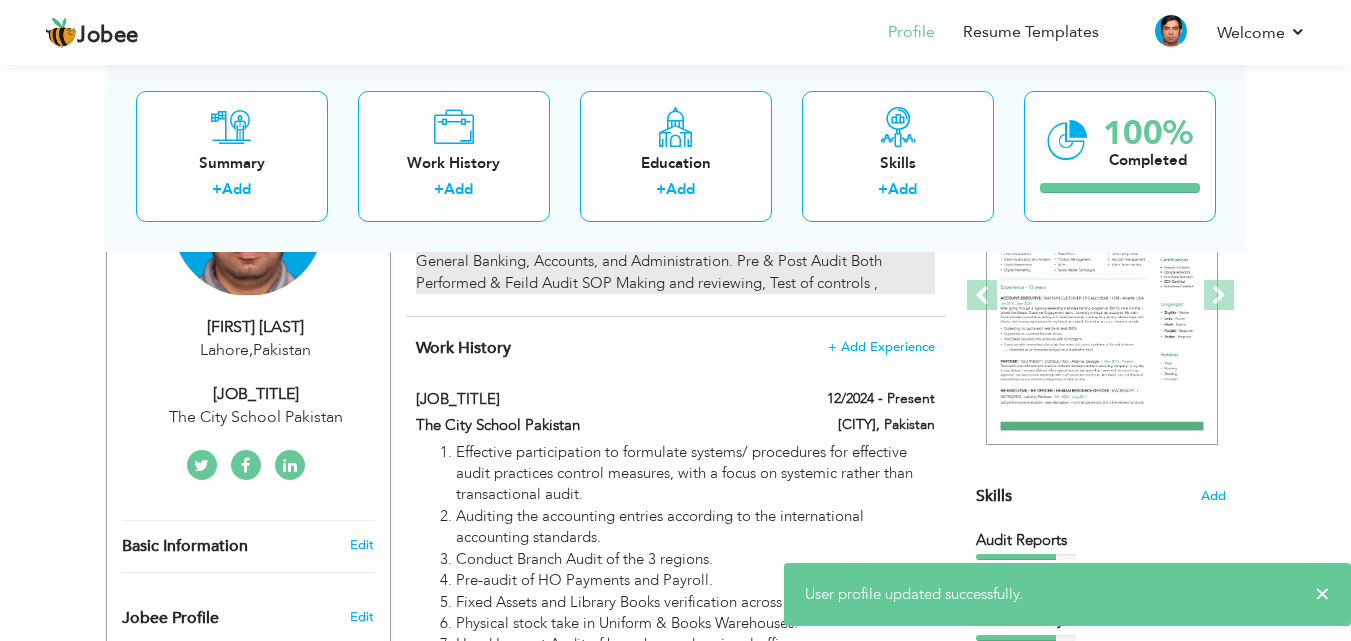 scroll, scrollTop: 0, scrollLeft: 0, axis: both 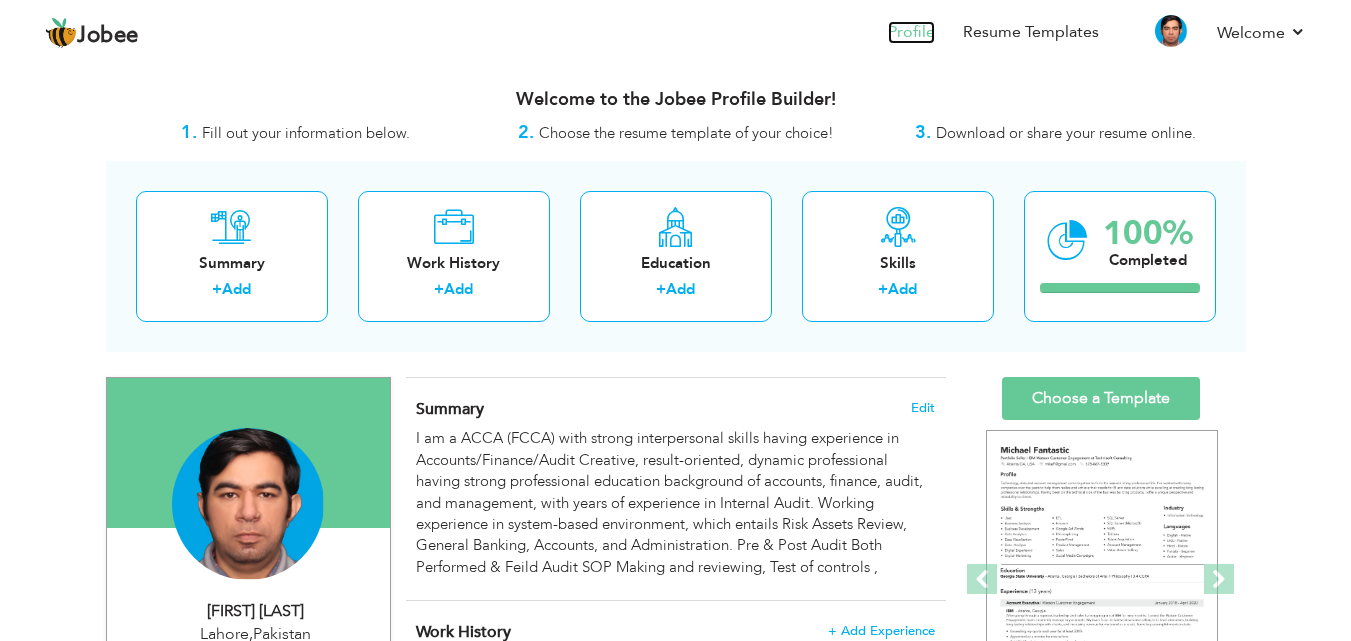click on "Profile" at bounding box center [911, 32] 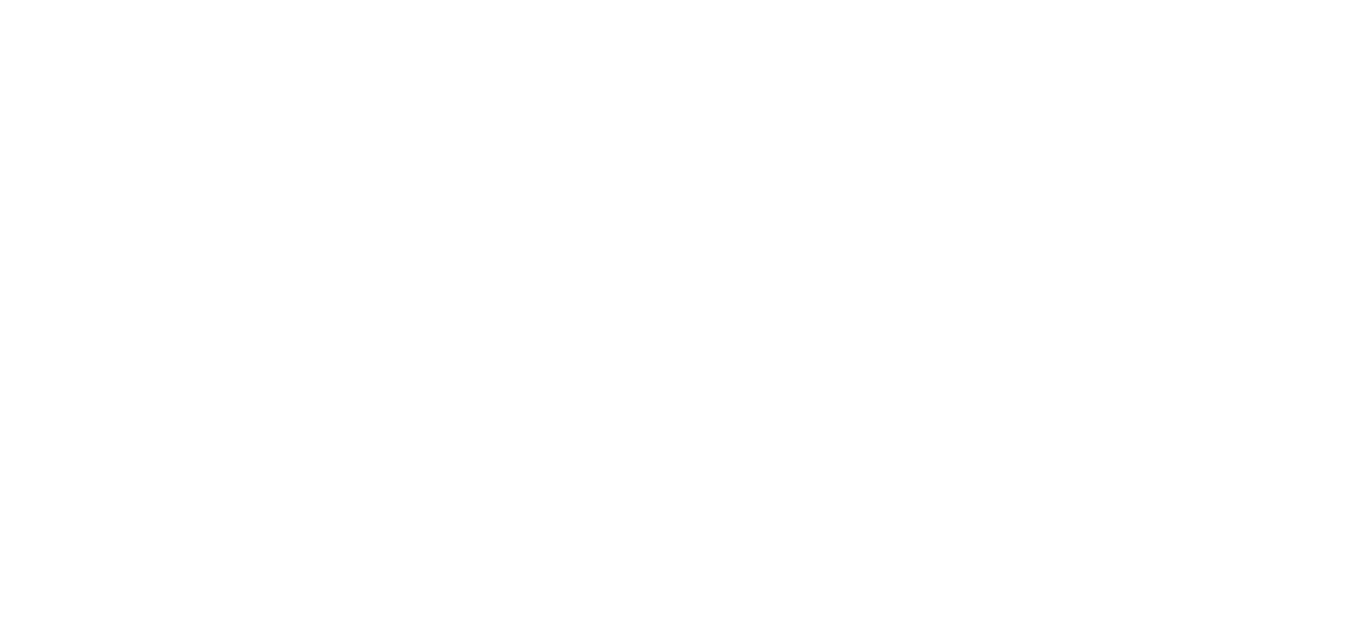 scroll, scrollTop: 0, scrollLeft: 0, axis: both 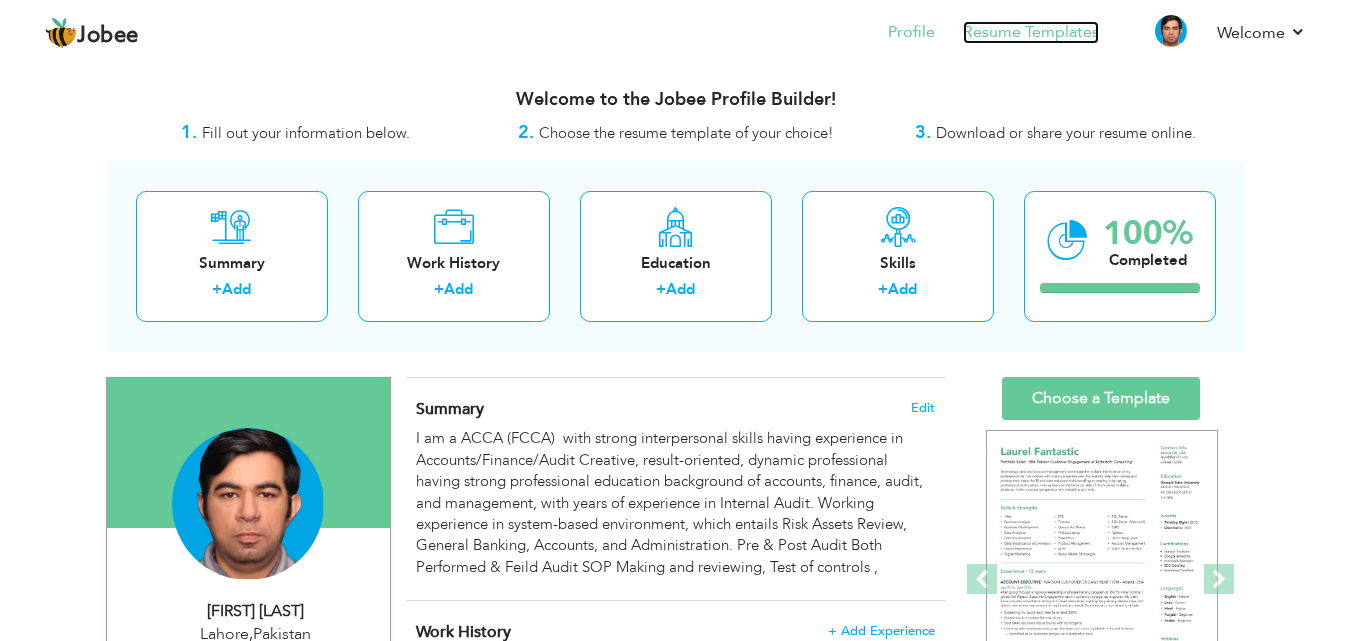 click on "Resume Templates" at bounding box center [1031, 32] 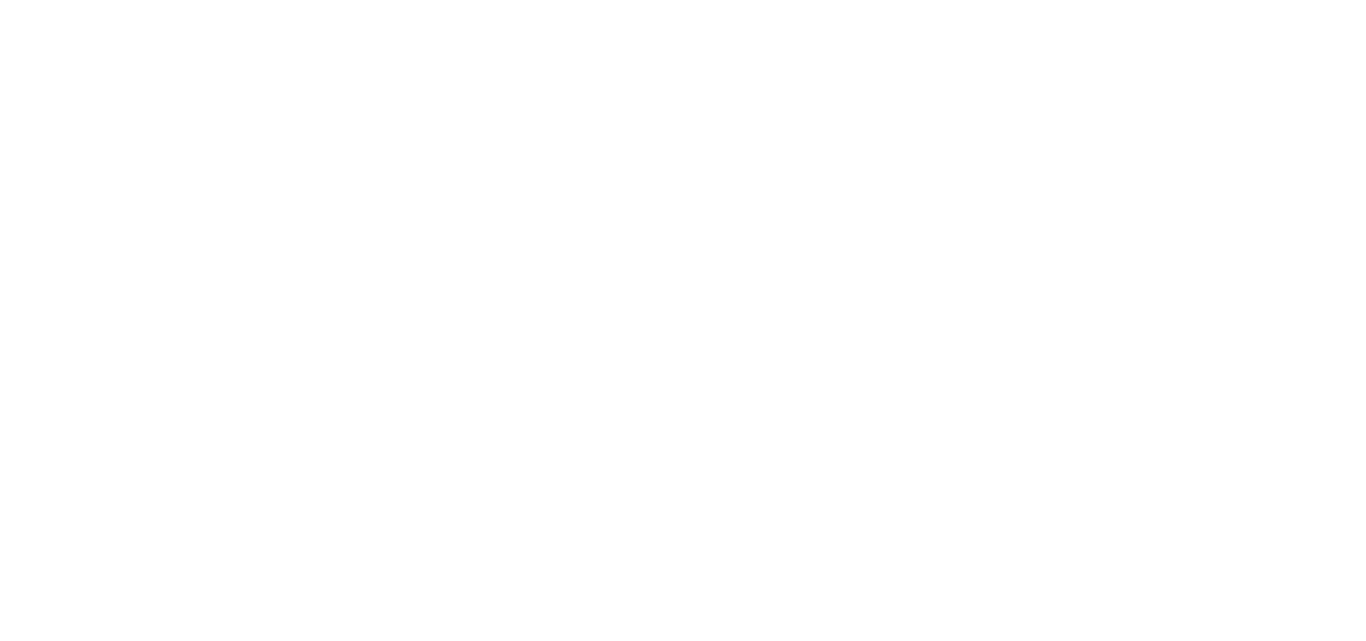 scroll, scrollTop: 0, scrollLeft: 0, axis: both 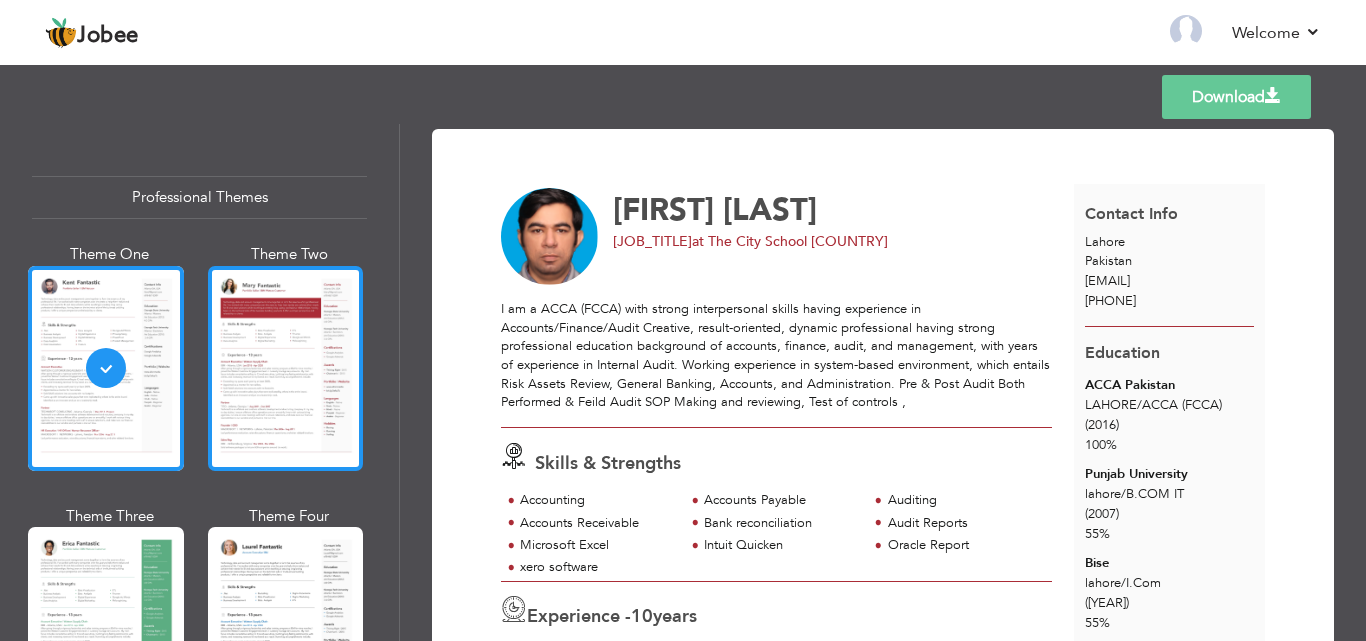 click at bounding box center (286, 368) 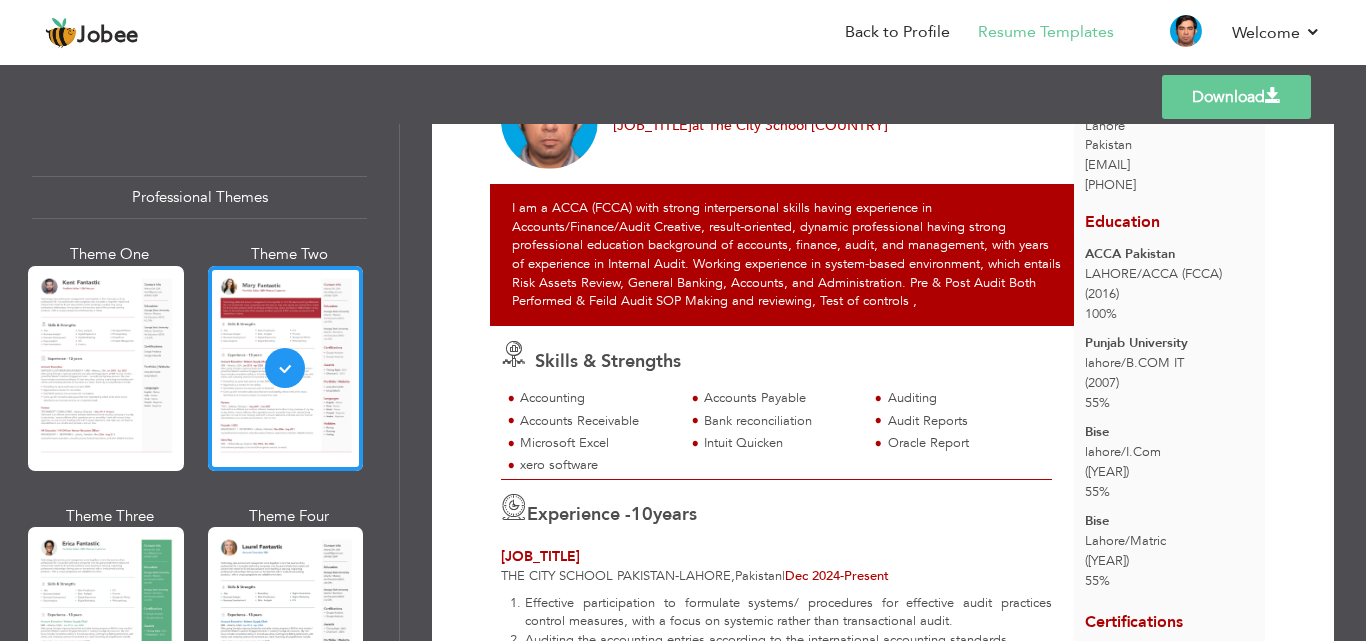 scroll, scrollTop: 600, scrollLeft: 0, axis: vertical 